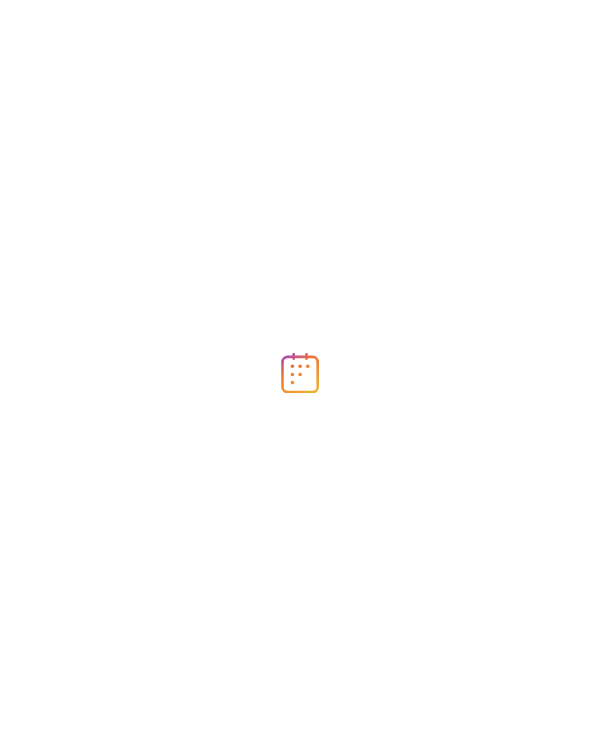 scroll, scrollTop: 0, scrollLeft: 0, axis: both 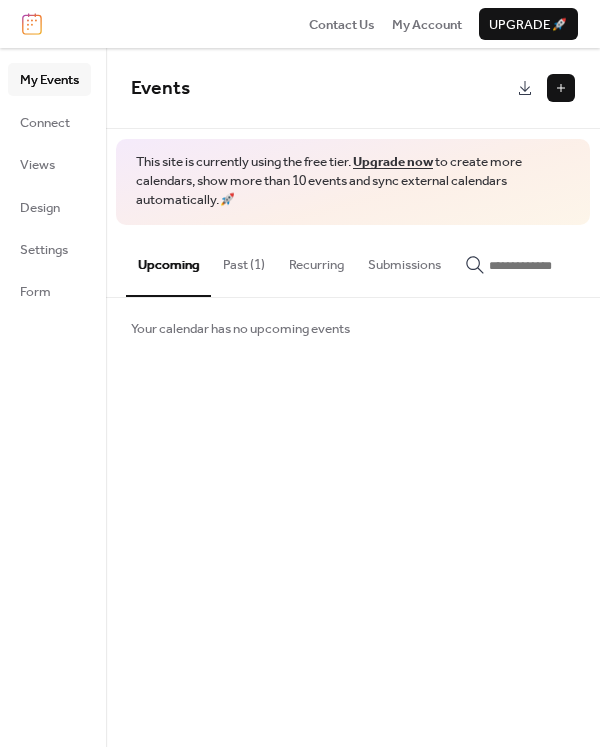 click on "Upcoming" at bounding box center [168, 261] 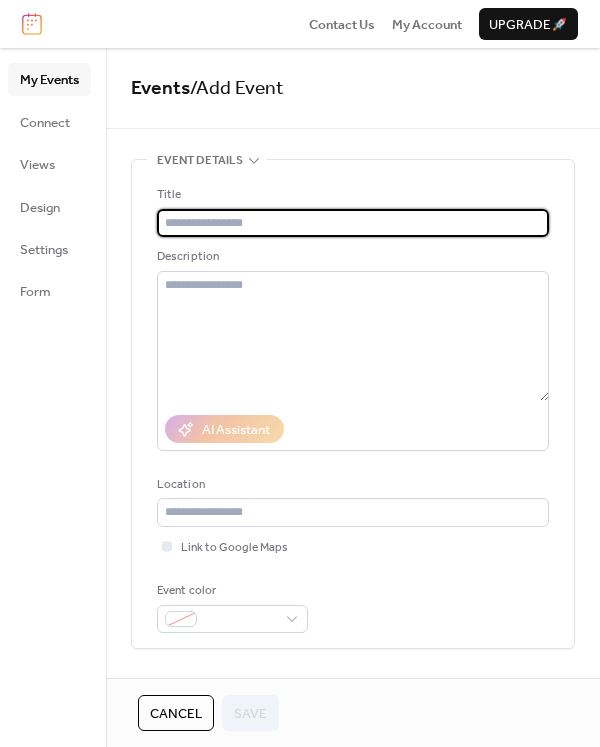 click at bounding box center (353, 223) 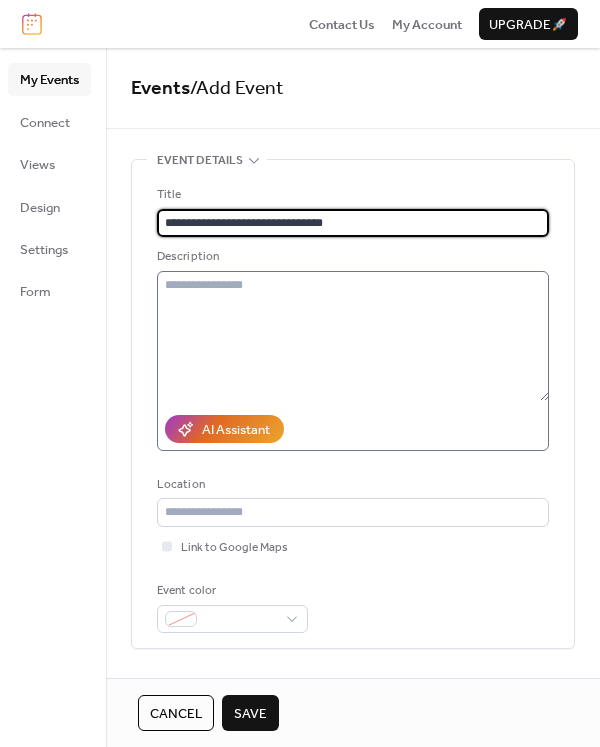 type on "**********" 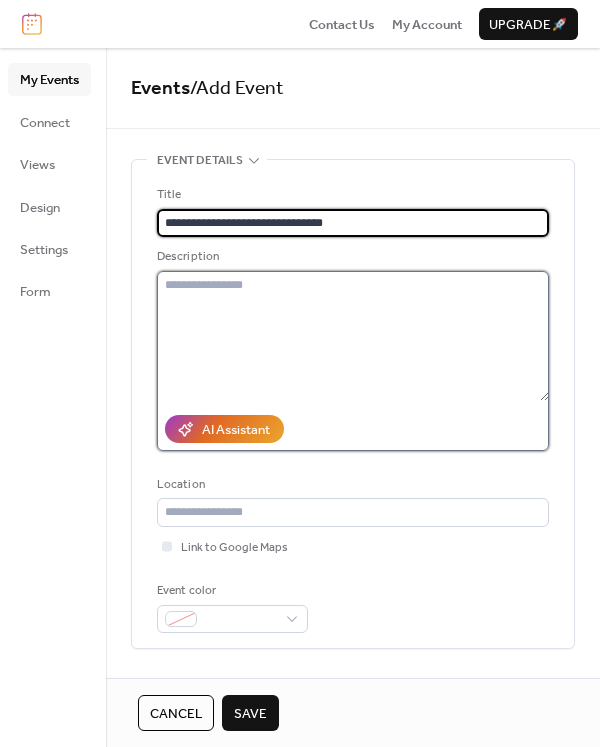 click at bounding box center (353, 336) 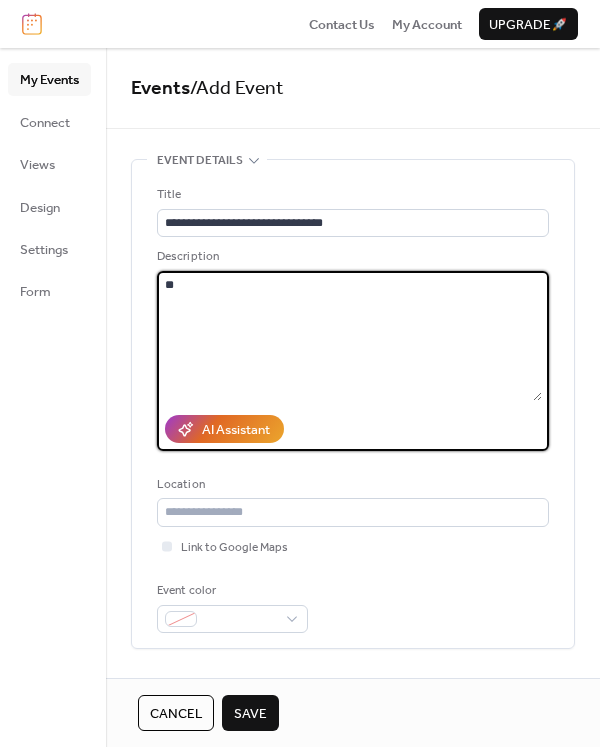 type on "*" 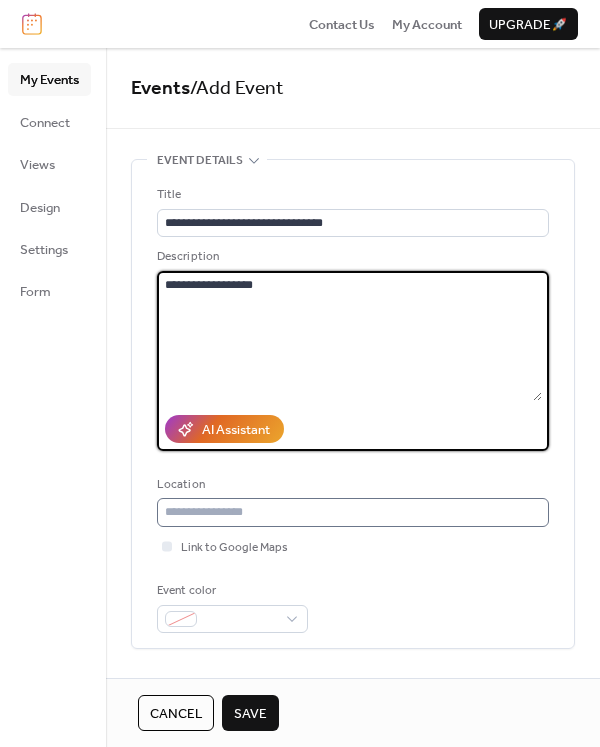 type on "**********" 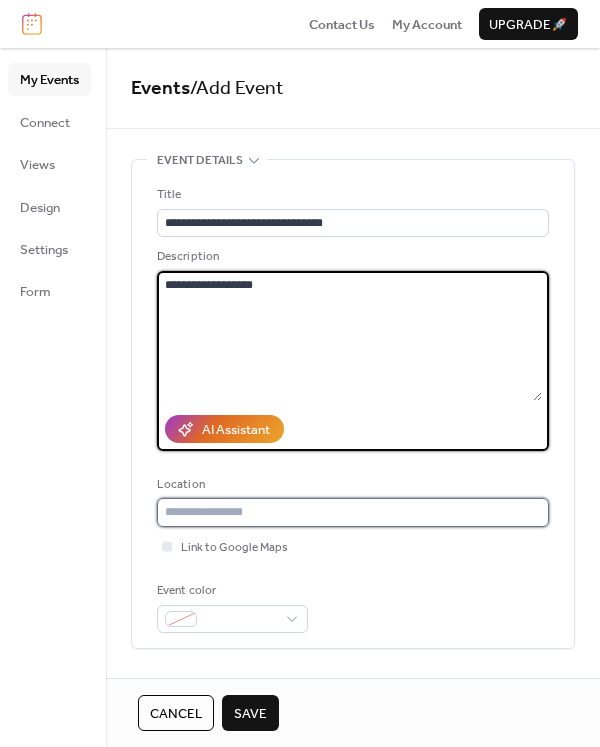 click at bounding box center [353, 512] 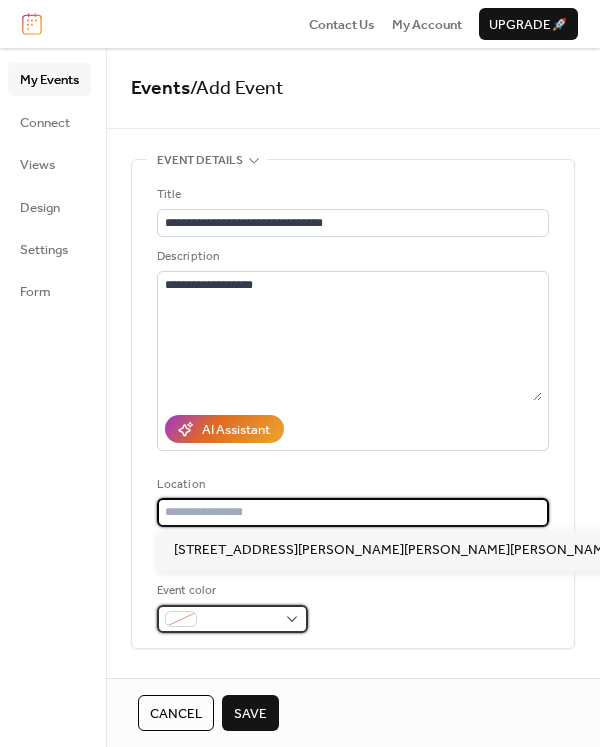 click at bounding box center [240, 620] 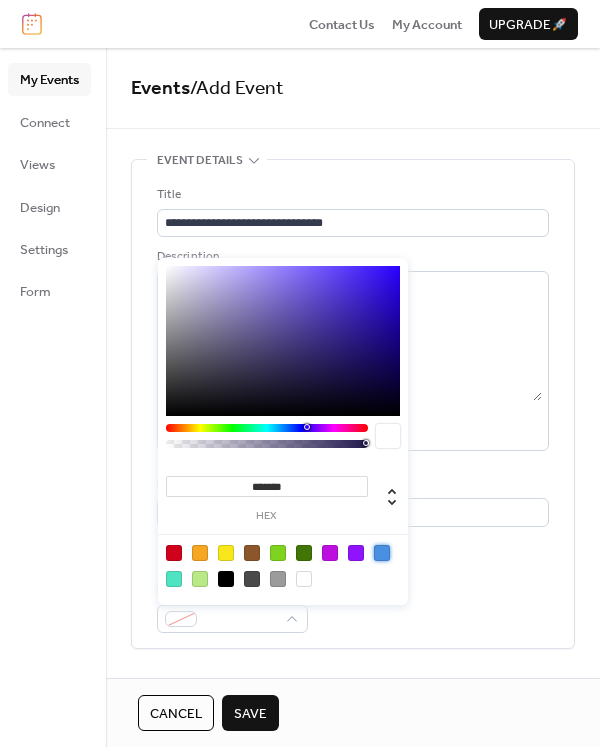 click at bounding box center (382, 553) 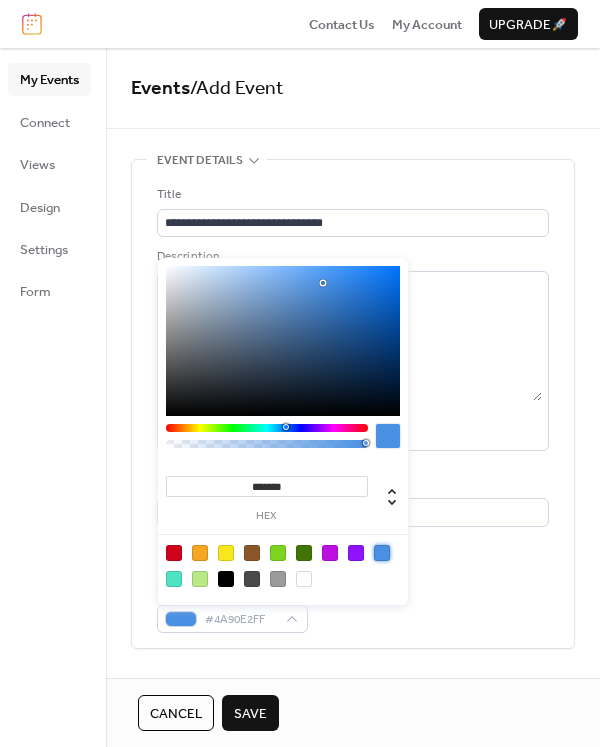 click on "**********" at bounding box center (353, 950) 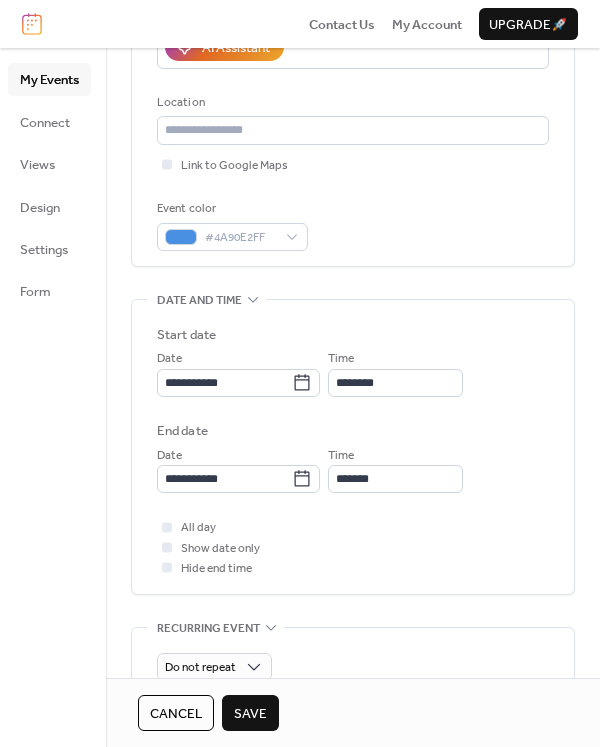 scroll, scrollTop: 400, scrollLeft: 0, axis: vertical 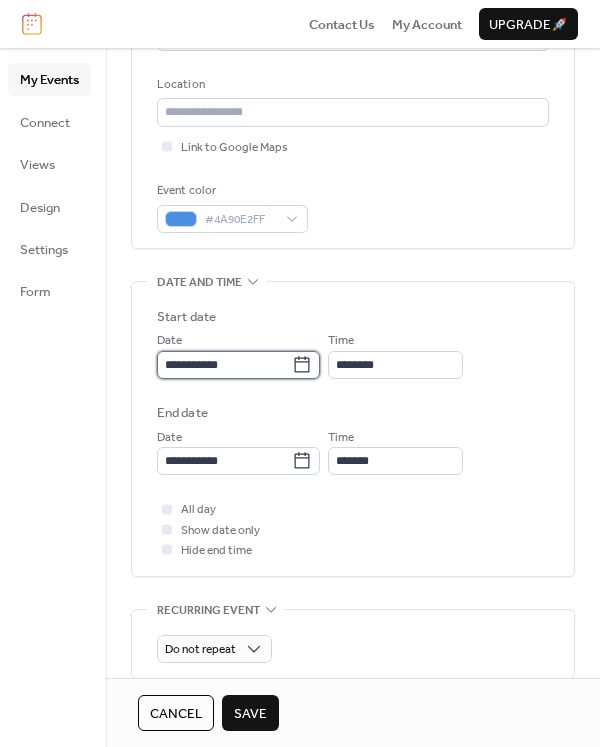 click on "**********" at bounding box center (224, 365) 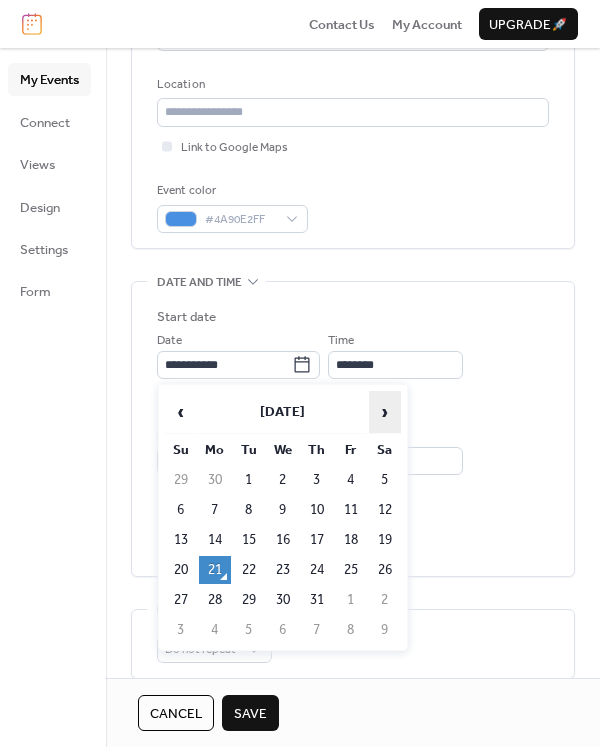 click on "›" at bounding box center (385, 412) 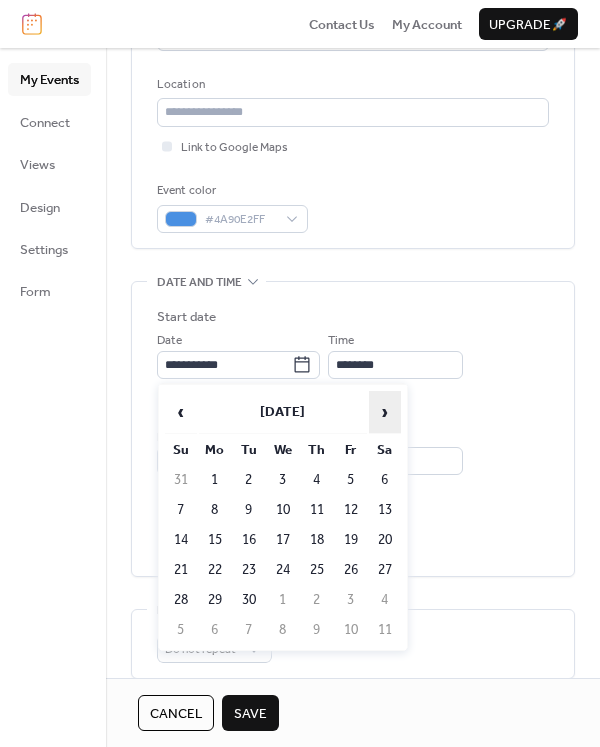 click on "›" at bounding box center [385, 412] 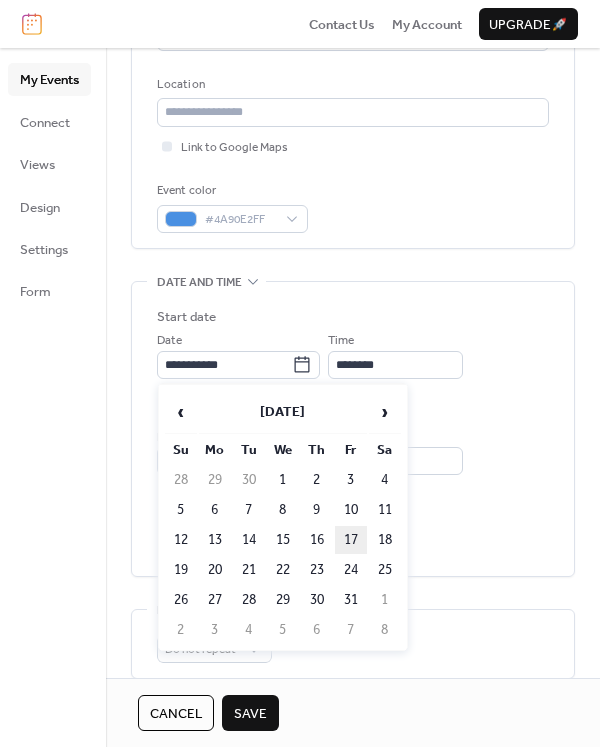 click on "17" at bounding box center [351, 540] 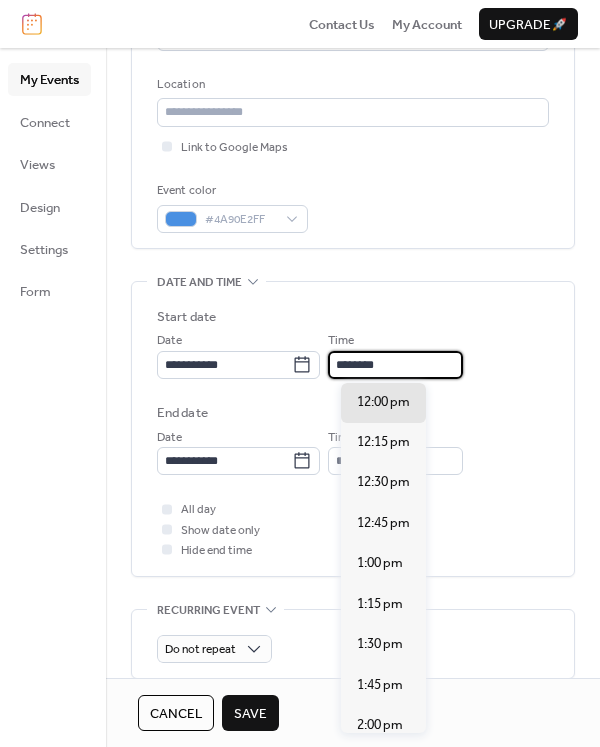 click on "********" at bounding box center (395, 365) 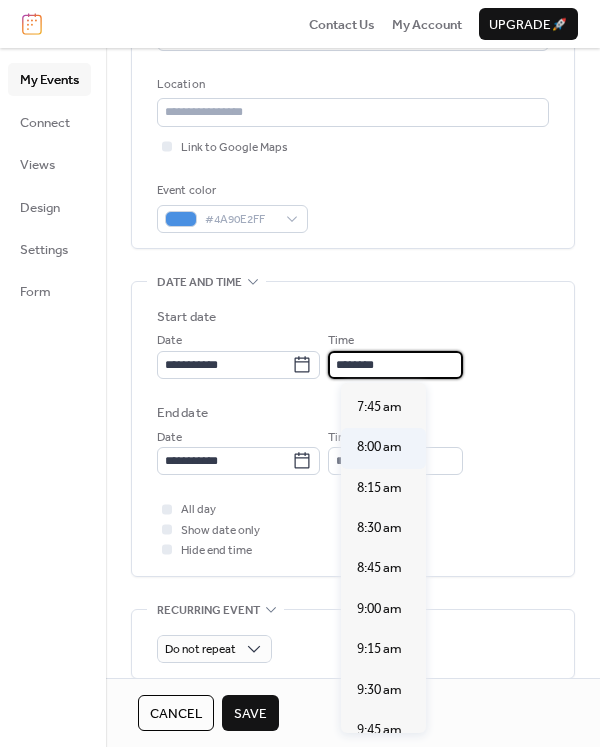 scroll, scrollTop: 1240, scrollLeft: 0, axis: vertical 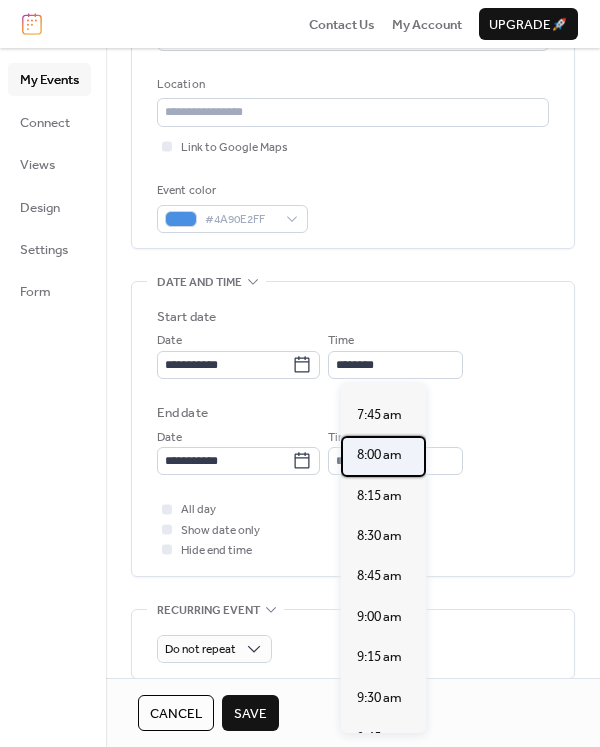 click on "8:00 am" at bounding box center [379, 455] 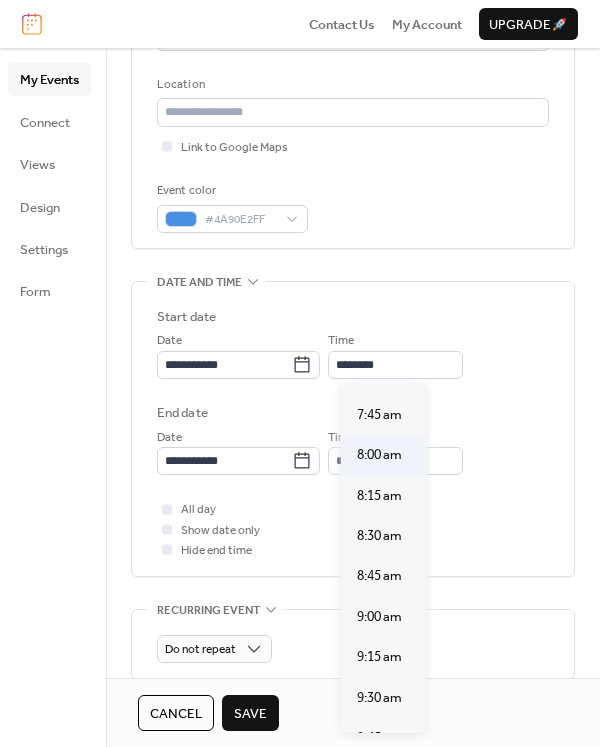 type on "*******" 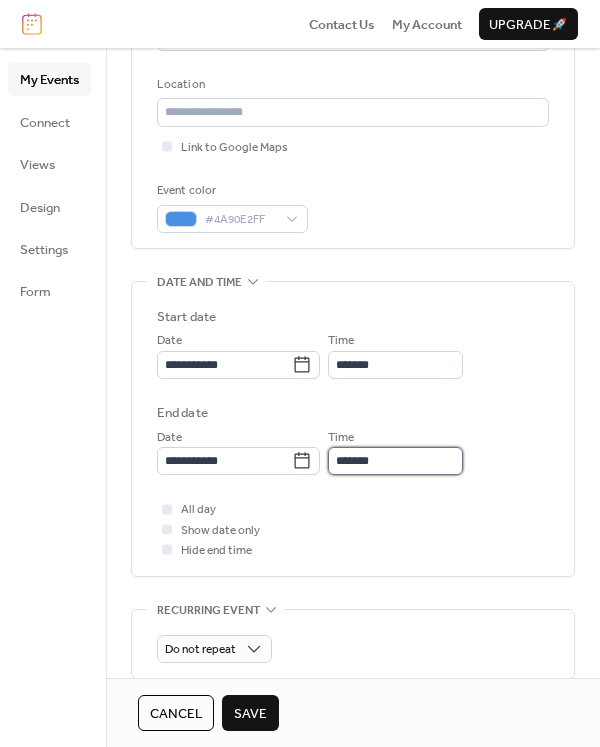 click on "*******" at bounding box center (395, 461) 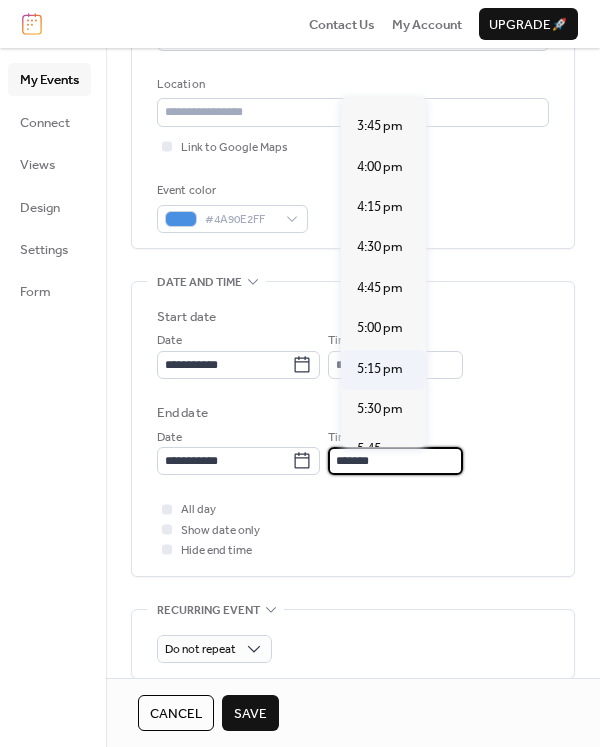 scroll, scrollTop: 1200, scrollLeft: 0, axis: vertical 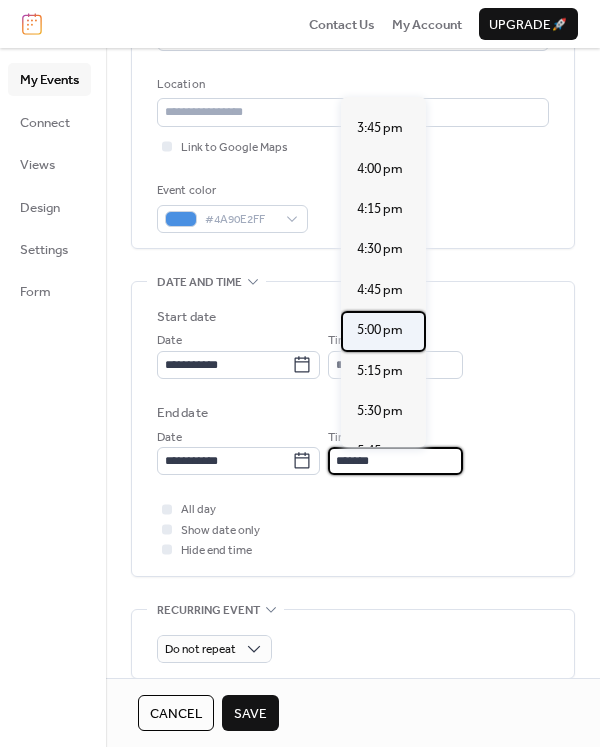 click on "5:00 pm" at bounding box center [380, 330] 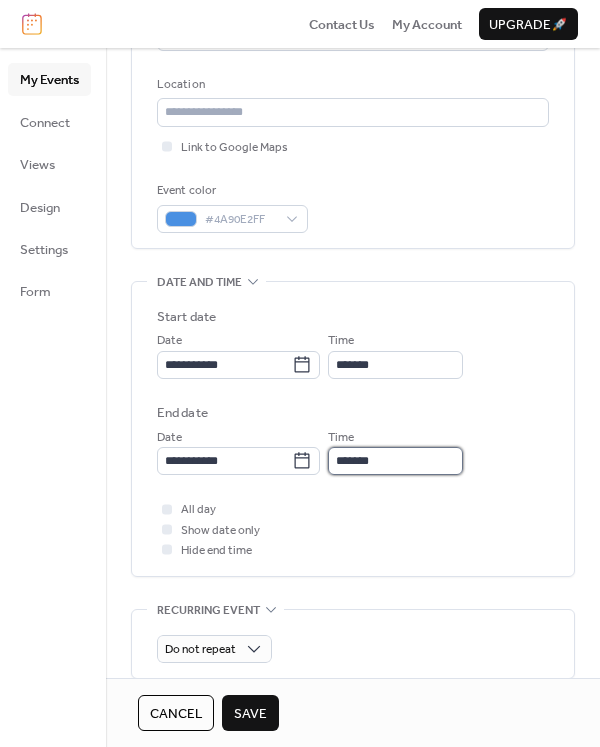 click on "*******" at bounding box center [395, 461] 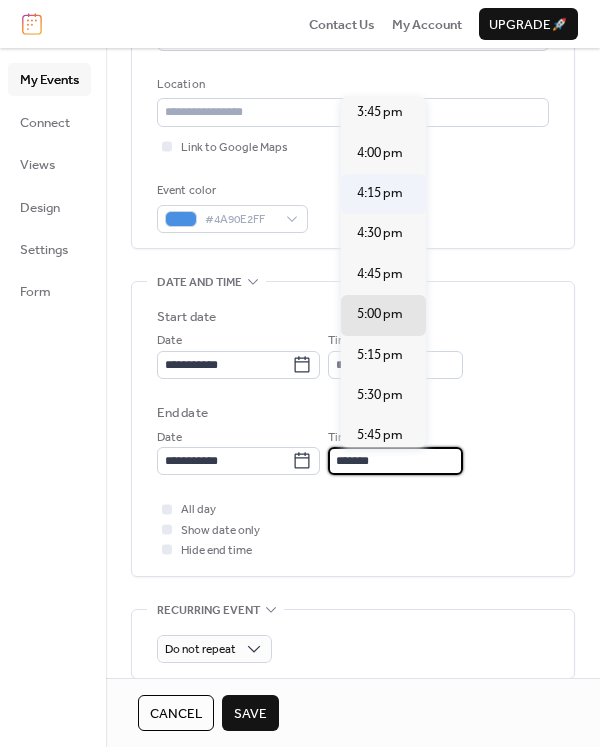 scroll, scrollTop: 1214, scrollLeft: 0, axis: vertical 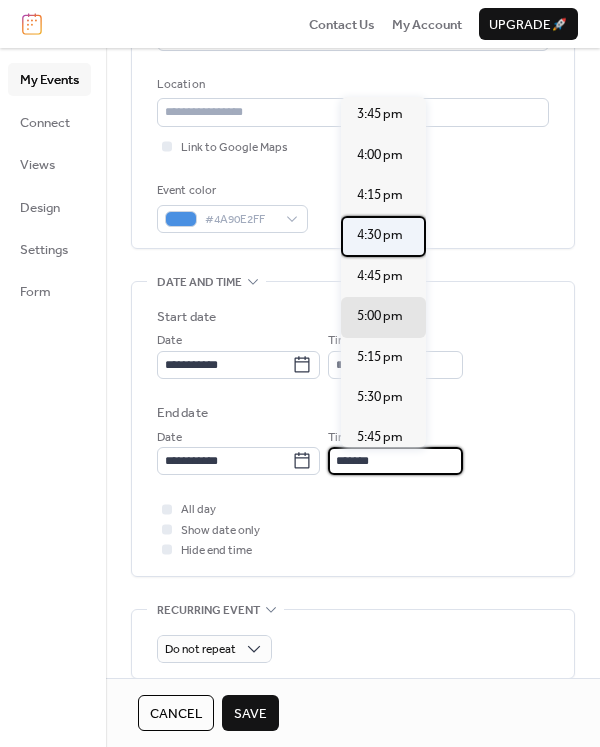 click on "4:30 pm" at bounding box center [380, 235] 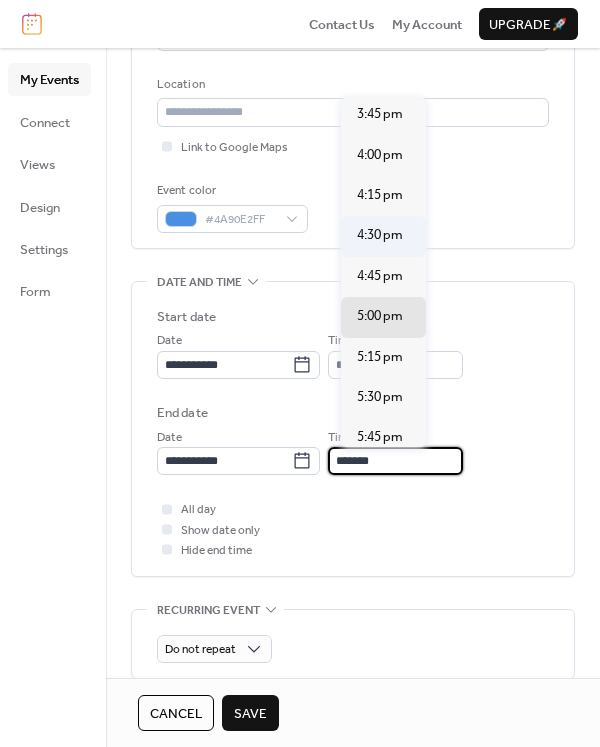 type on "*******" 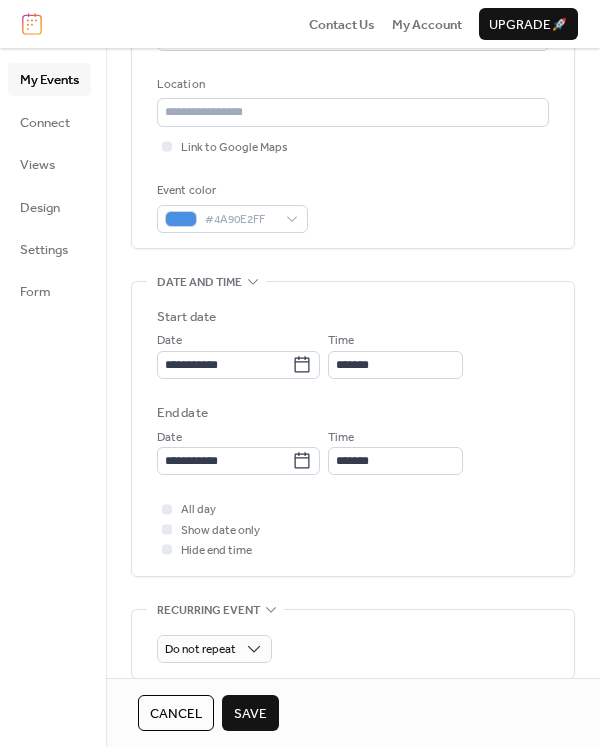 click on "**********" at bounding box center (353, 429) 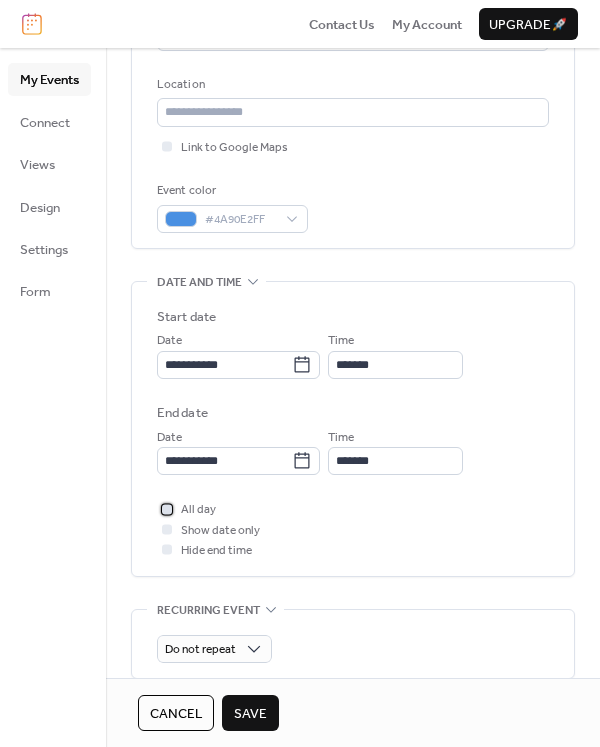 click at bounding box center [167, 509] 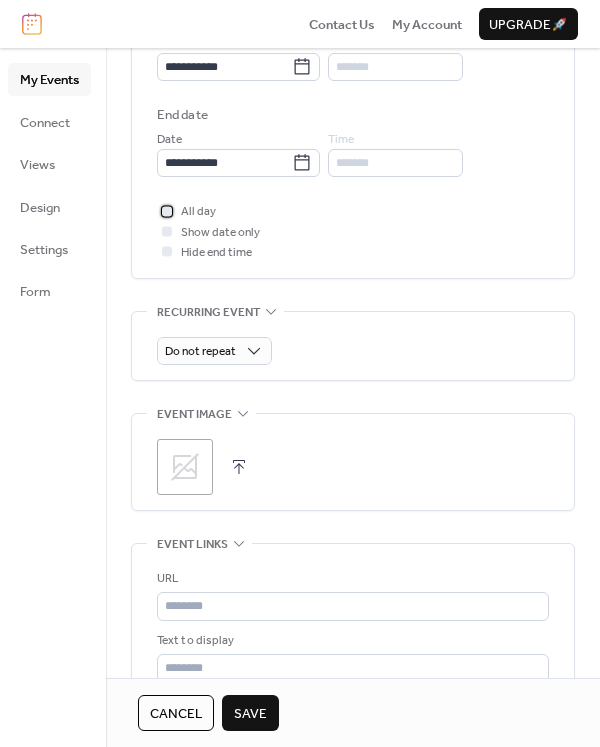 scroll, scrollTop: 700, scrollLeft: 0, axis: vertical 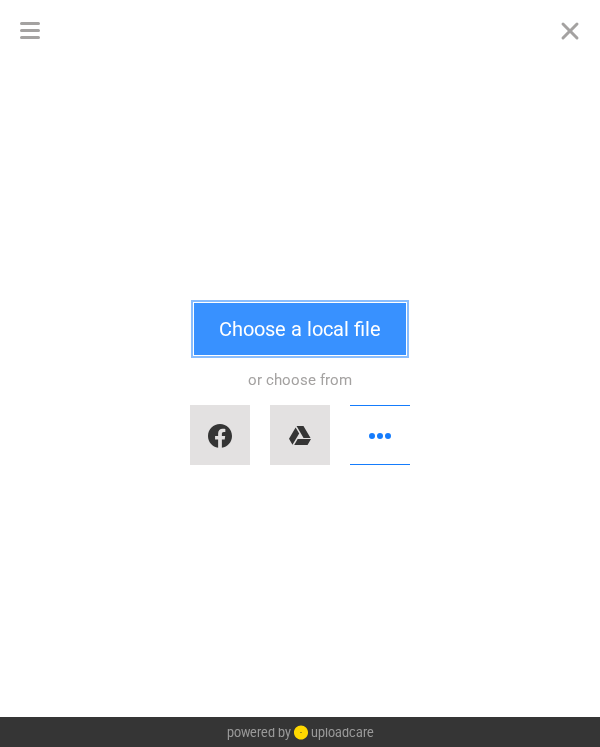 click on "Choose a local file" at bounding box center [300, 329] 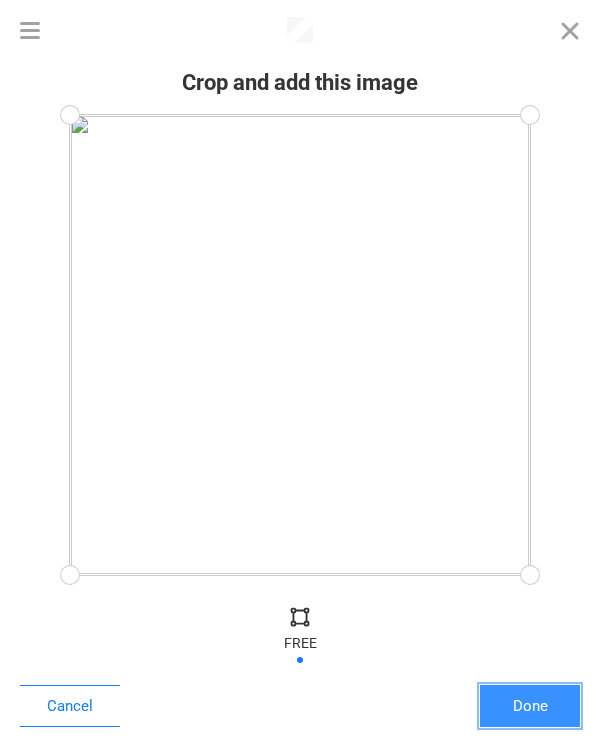 click on "Done" at bounding box center [530, 706] 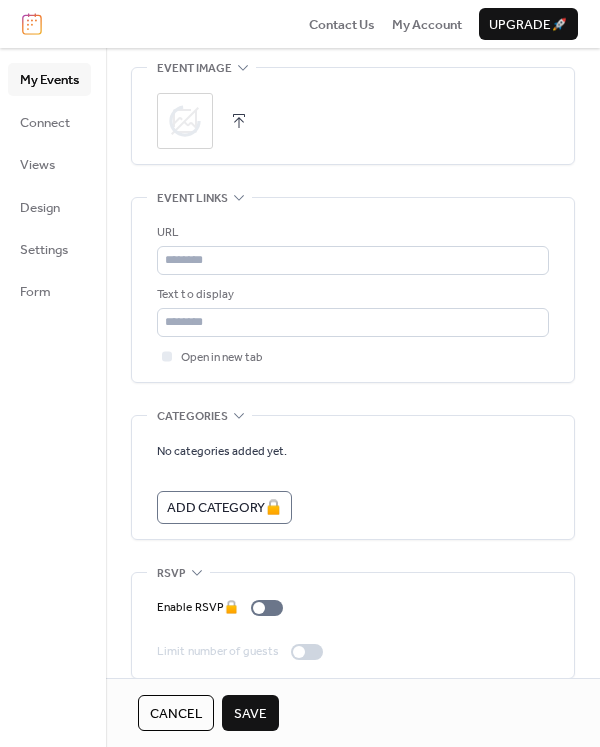 scroll, scrollTop: 1065, scrollLeft: 0, axis: vertical 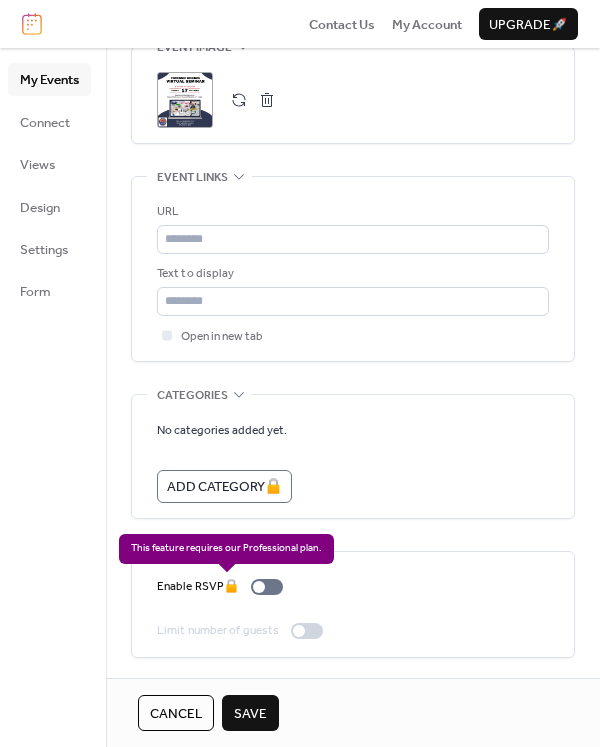 click on "Enable RSVP  🔒" at bounding box center [224, 587] 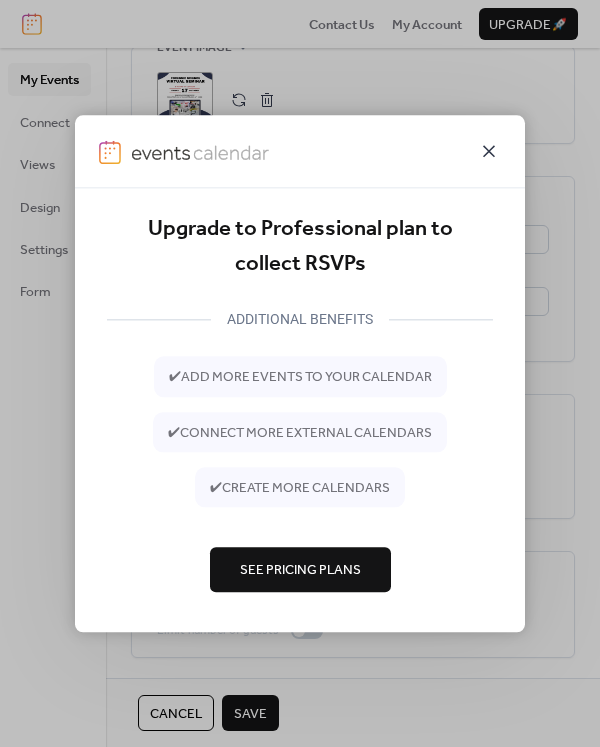 click 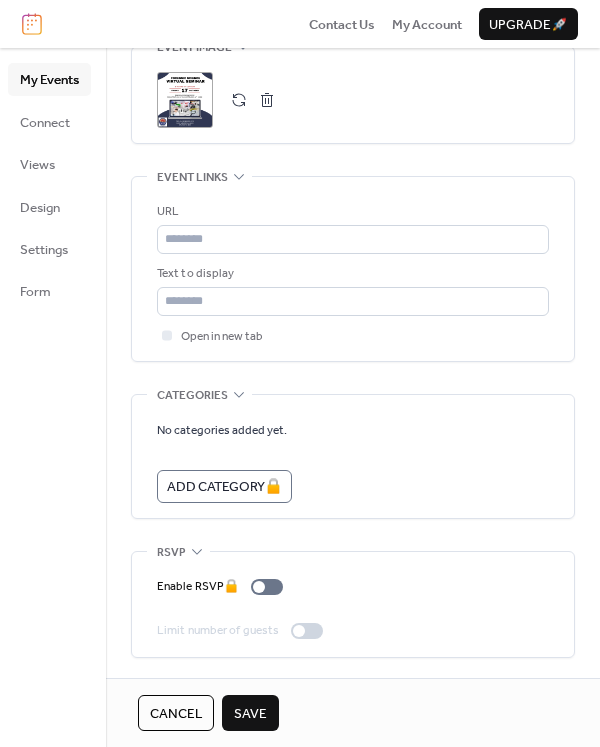 click on "Save" at bounding box center [250, 713] 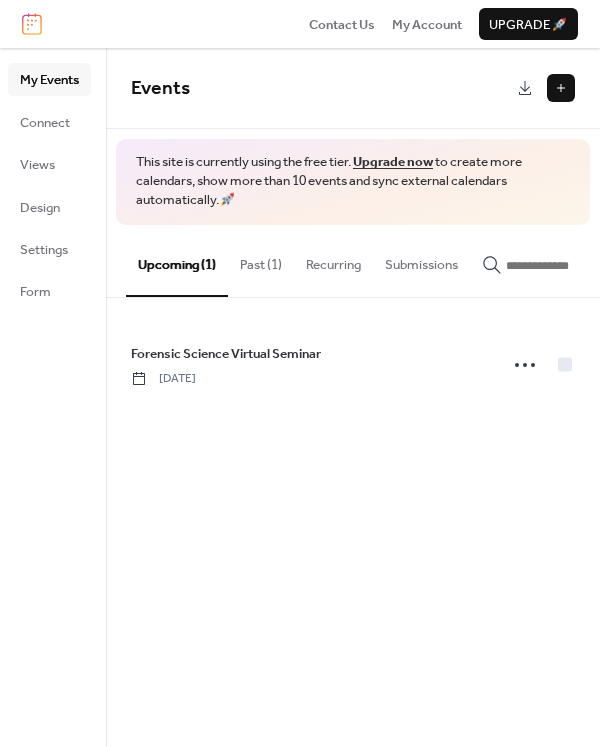 click at bounding box center [561, 88] 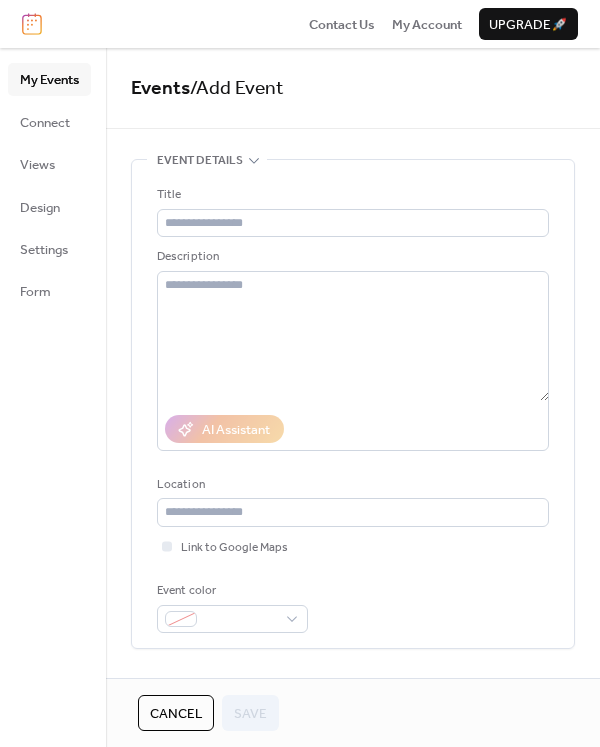 click on "Title Description AI Assistant Location Link to Google Maps Event color" at bounding box center (353, 409) 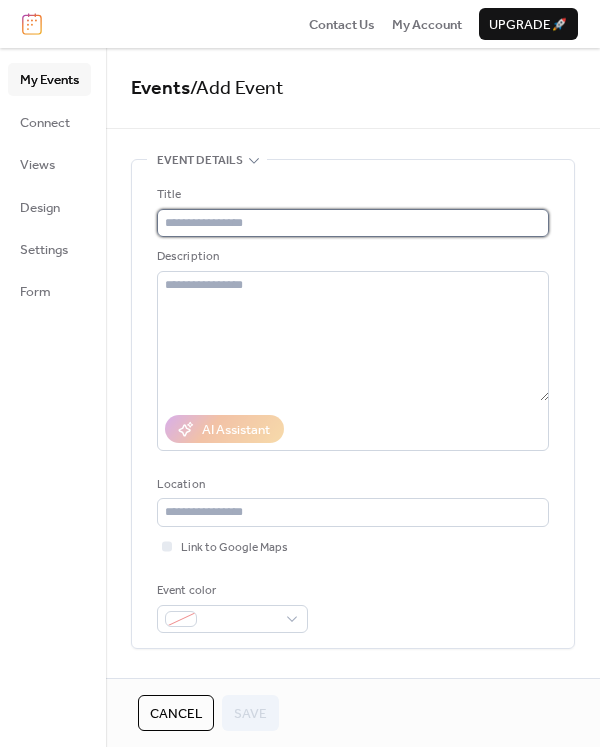 click at bounding box center (353, 223) 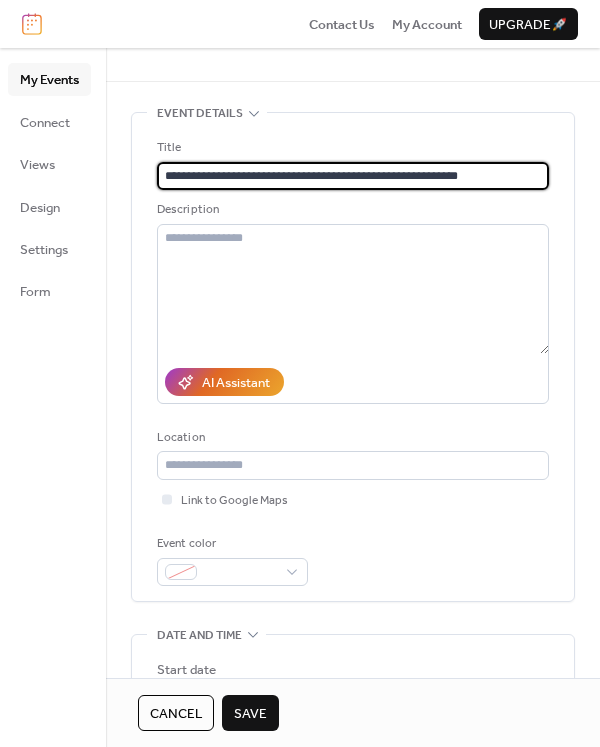 scroll, scrollTop: 200, scrollLeft: 0, axis: vertical 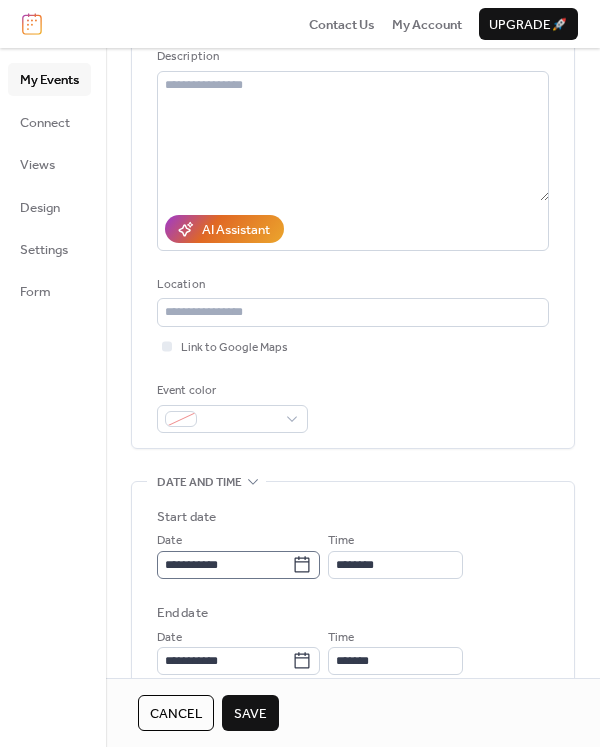 type on "**********" 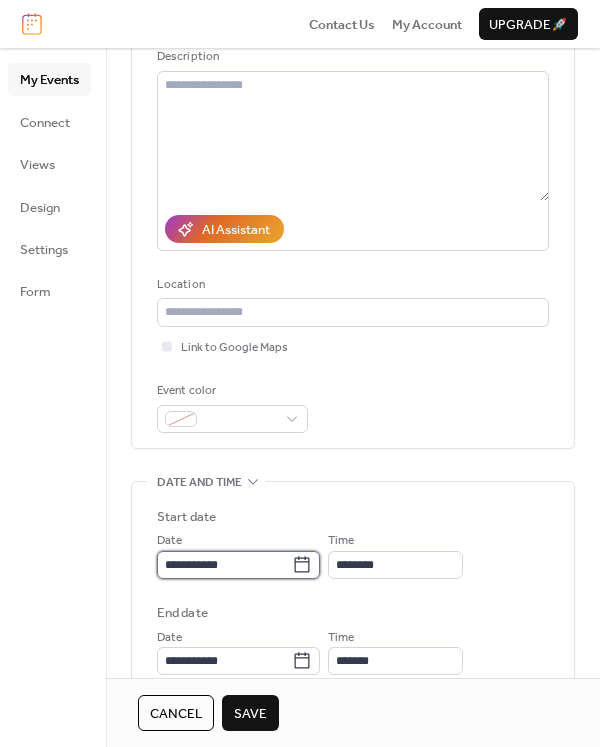 click on "**********" at bounding box center [224, 565] 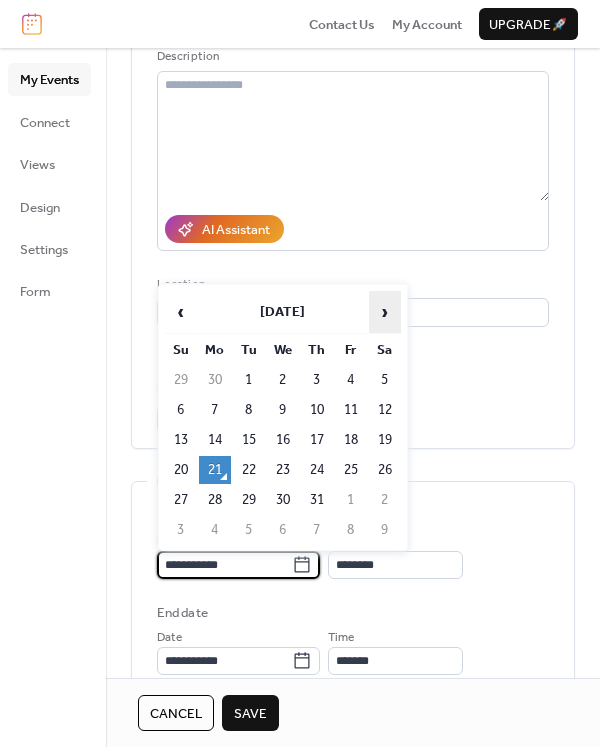 click on "›" at bounding box center [385, 312] 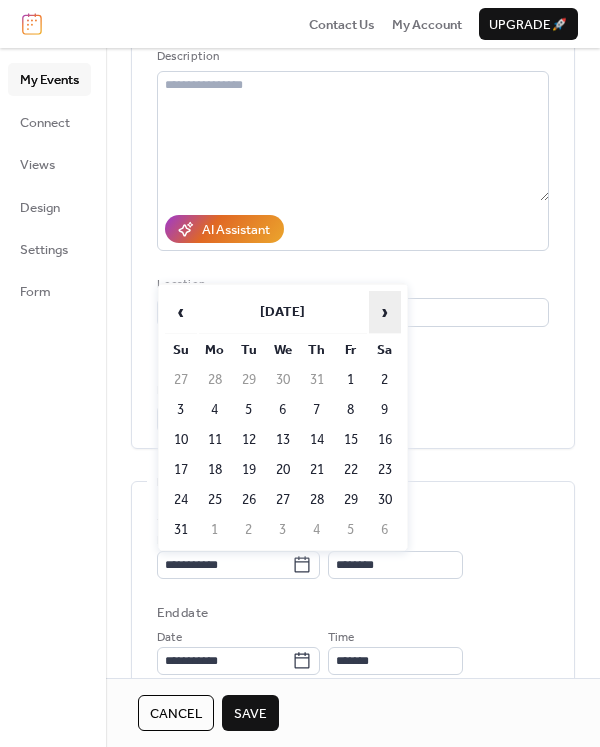 click on "›" at bounding box center [385, 312] 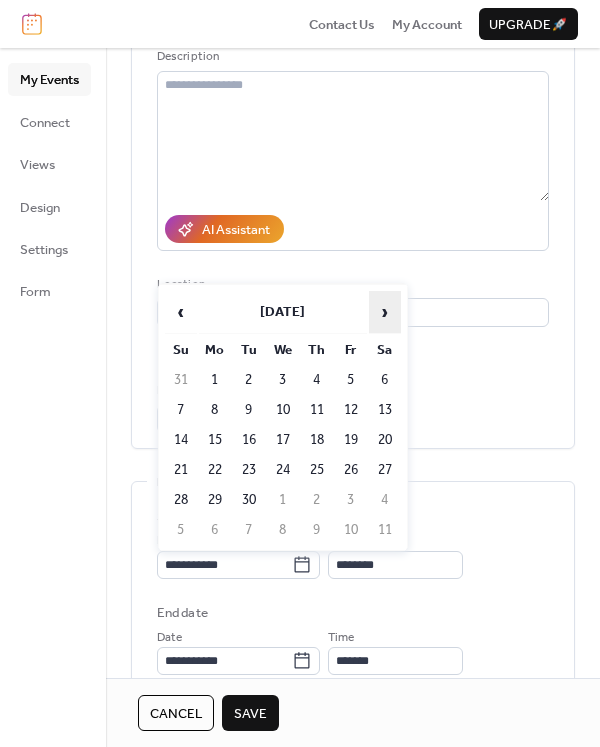 click on "›" at bounding box center [385, 312] 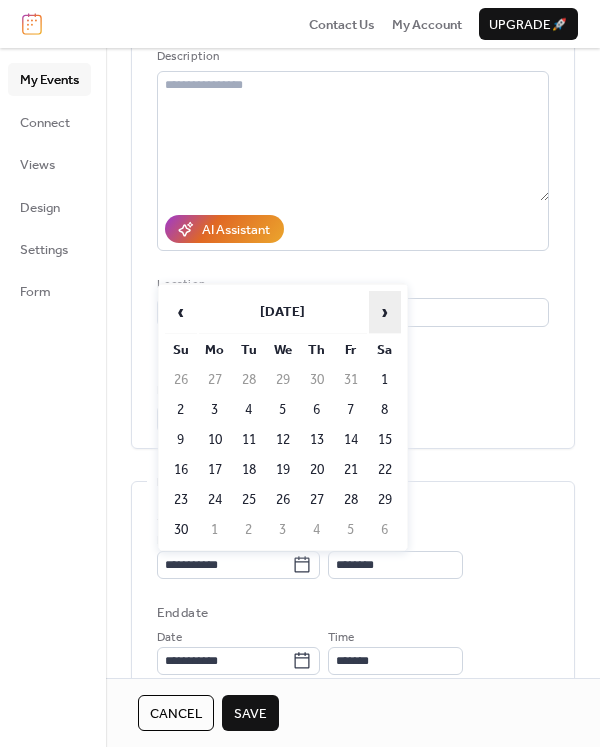 click on "›" at bounding box center (385, 312) 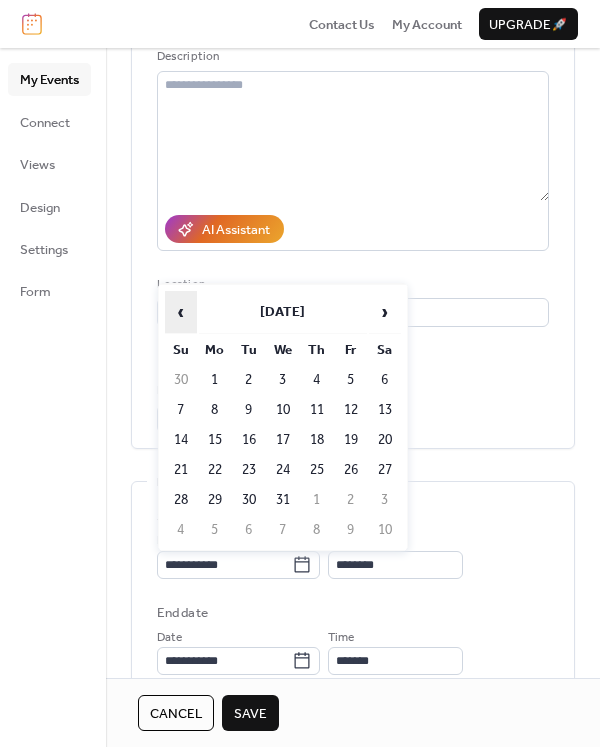 click on "‹" at bounding box center [181, 312] 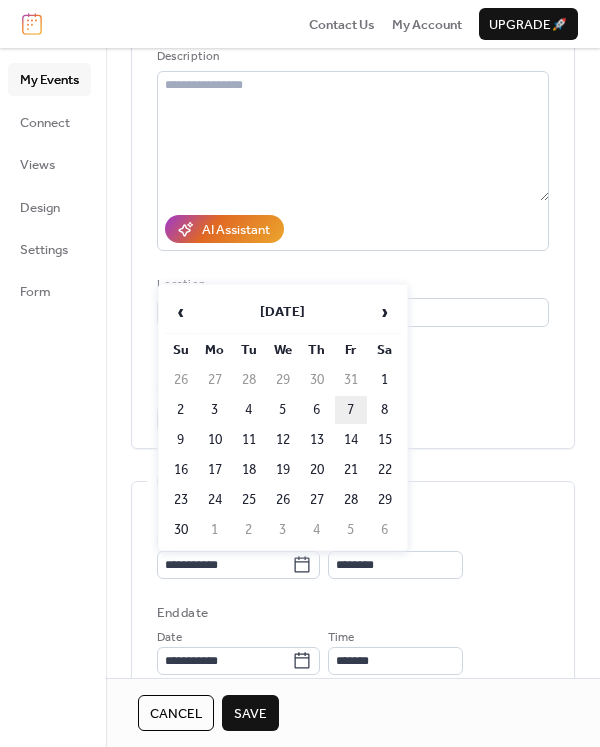 click on "7" at bounding box center (351, 410) 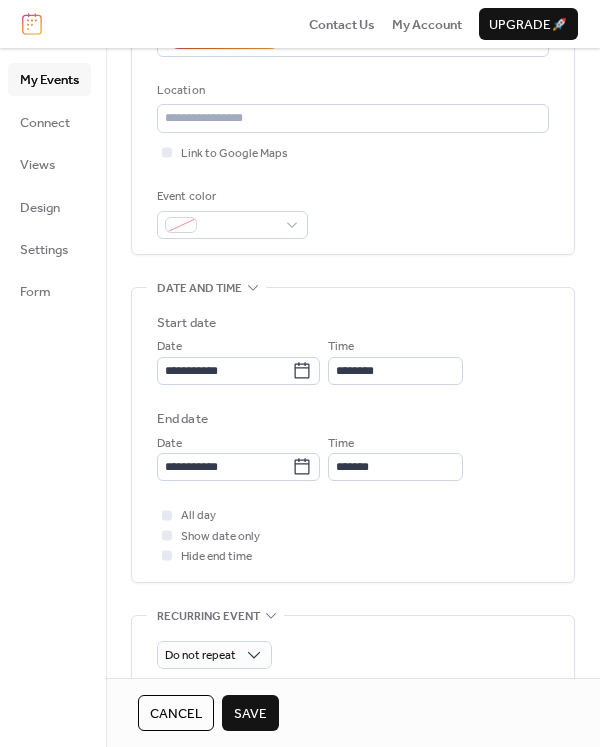 scroll, scrollTop: 400, scrollLeft: 0, axis: vertical 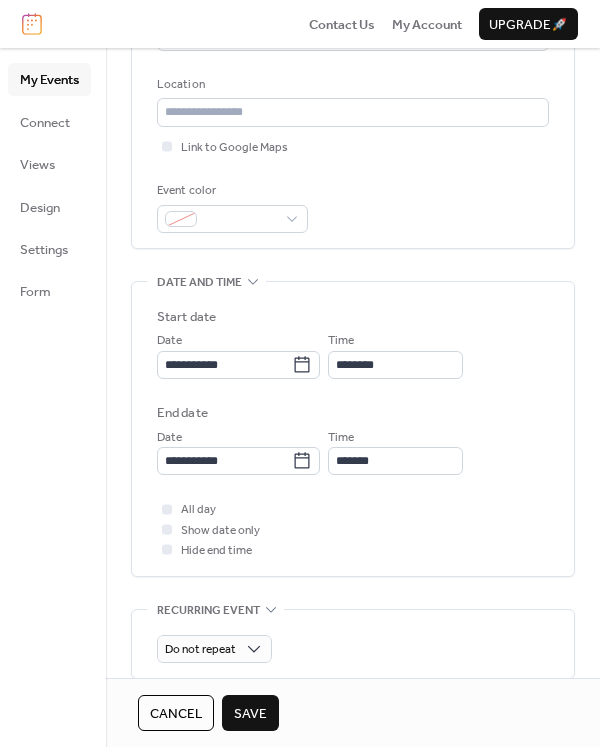 click on "All day Show date only Hide end time" at bounding box center (353, 529) 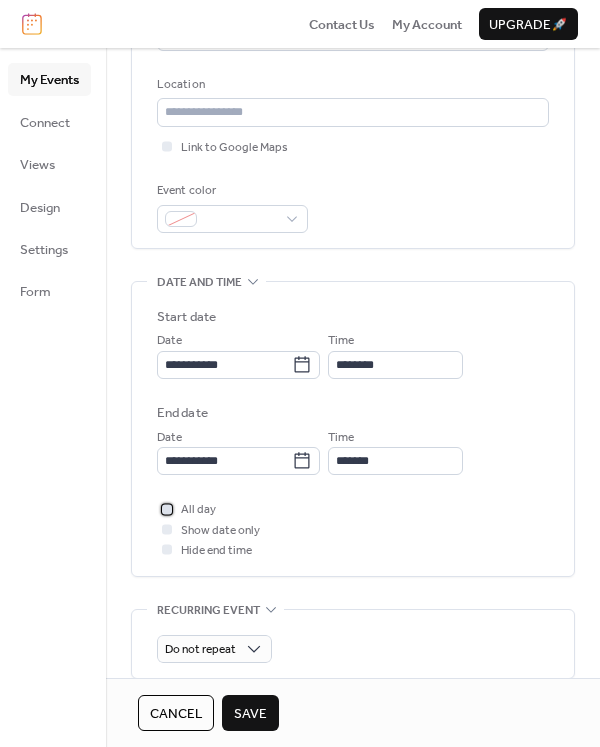 click on "All day" at bounding box center (198, 510) 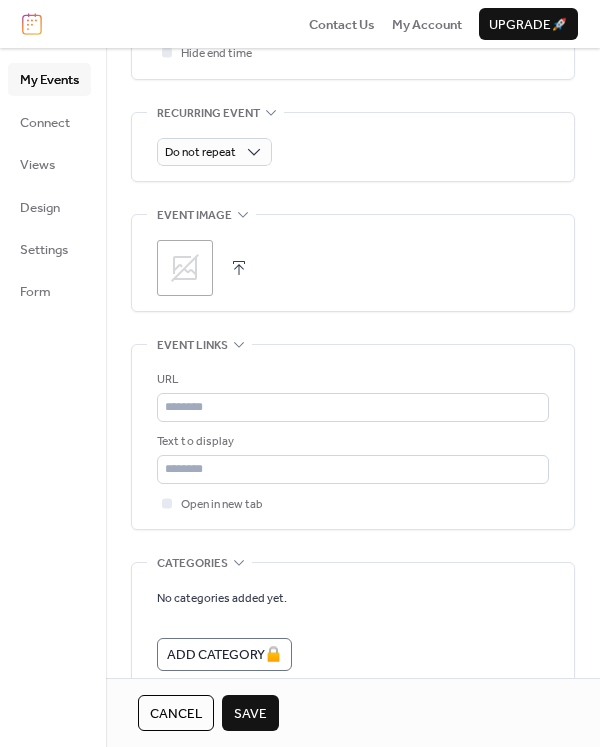 scroll, scrollTop: 900, scrollLeft: 0, axis: vertical 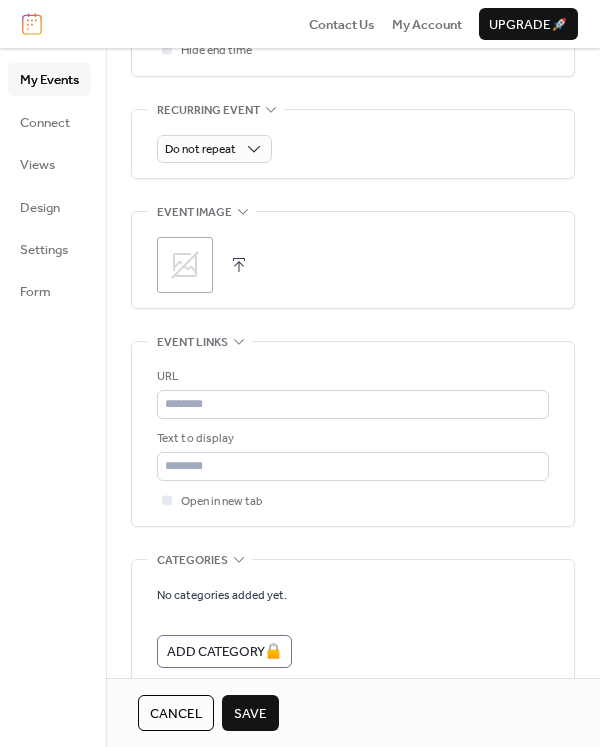 click 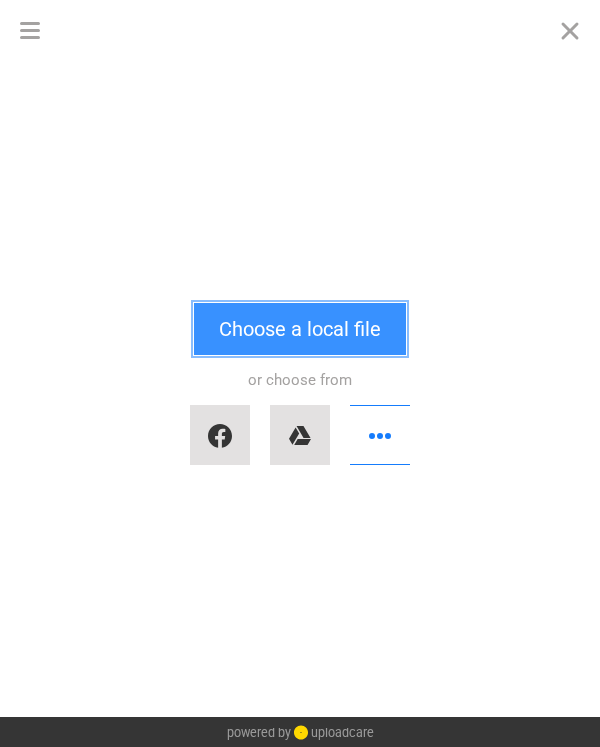 click on "Choose a local file" at bounding box center [300, 329] 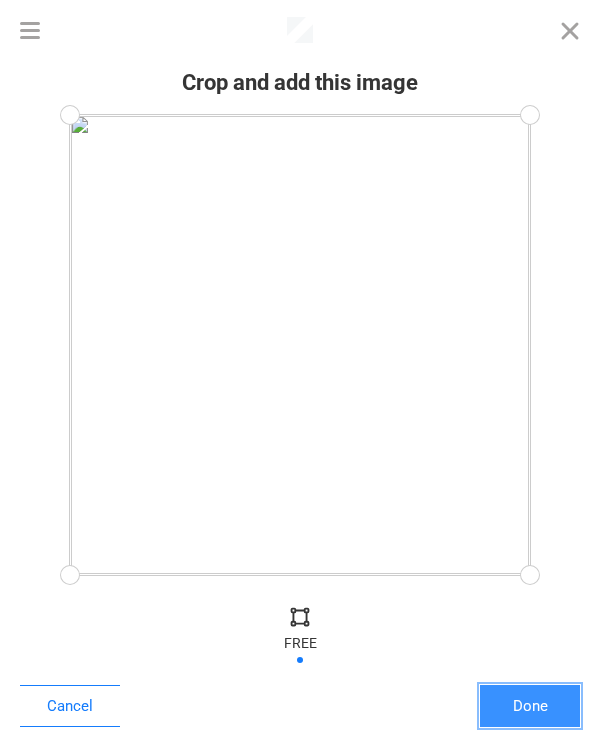 click on "Done" at bounding box center [530, 706] 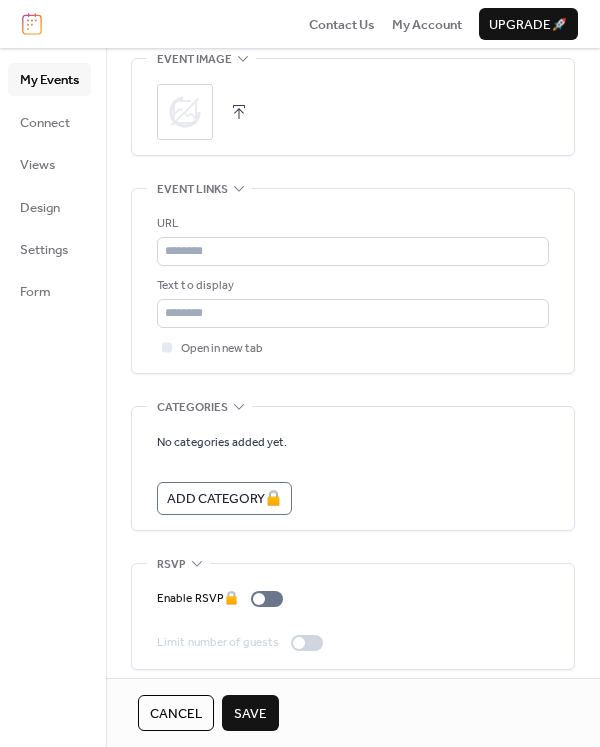 scroll, scrollTop: 1065, scrollLeft: 0, axis: vertical 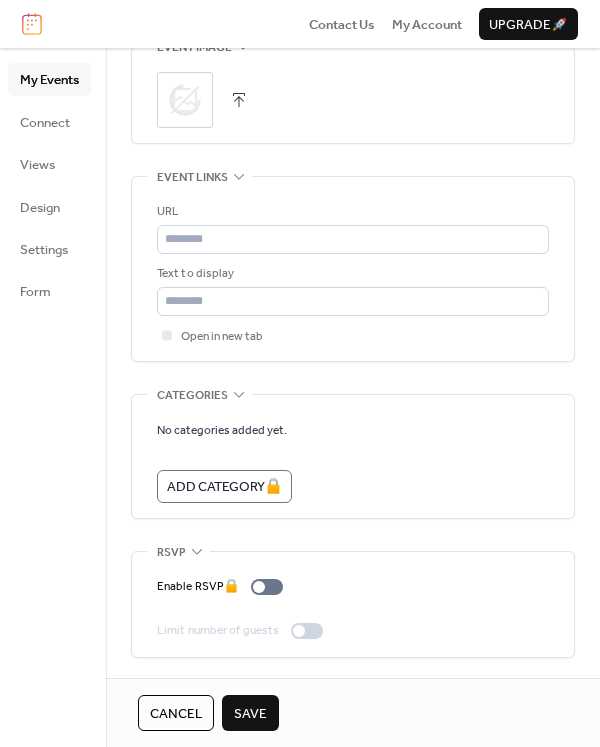 click on "Save" at bounding box center (250, 714) 